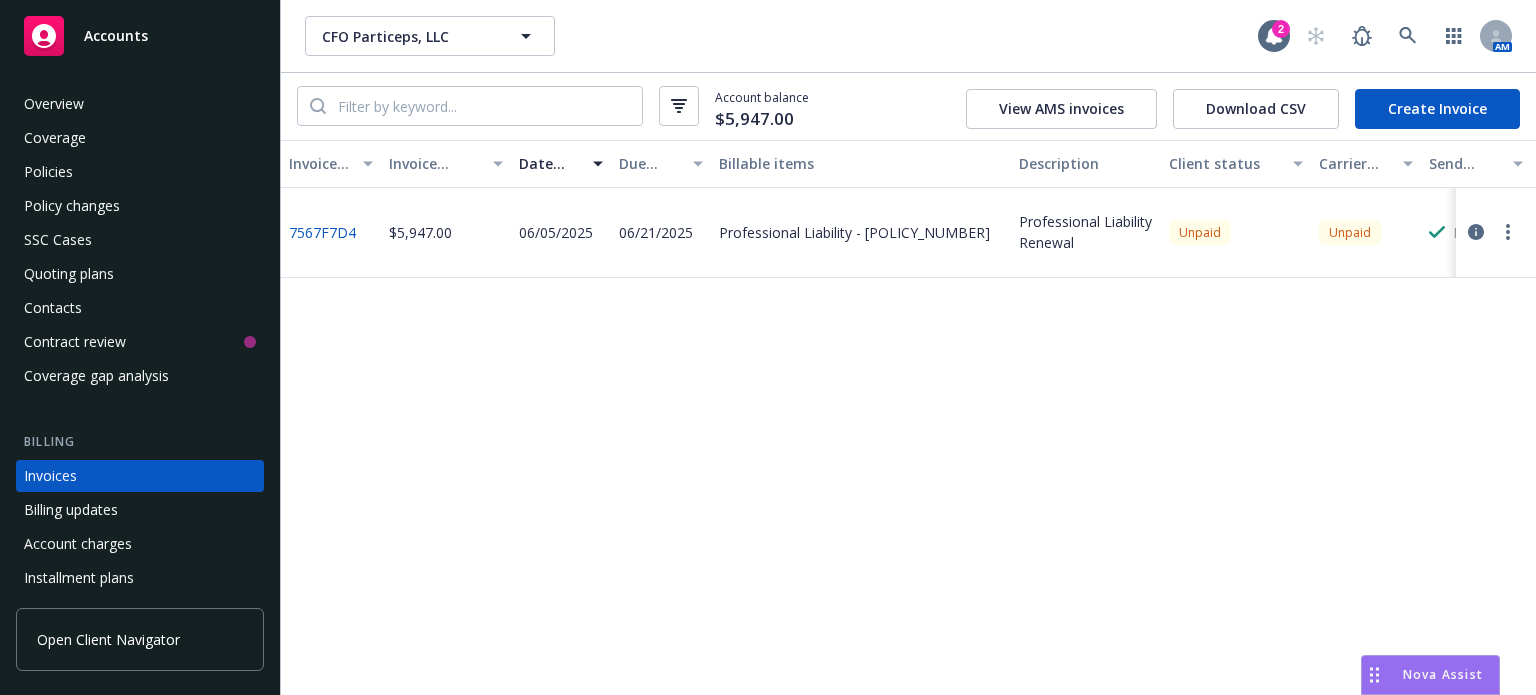 scroll, scrollTop: 0, scrollLeft: 0, axis: both 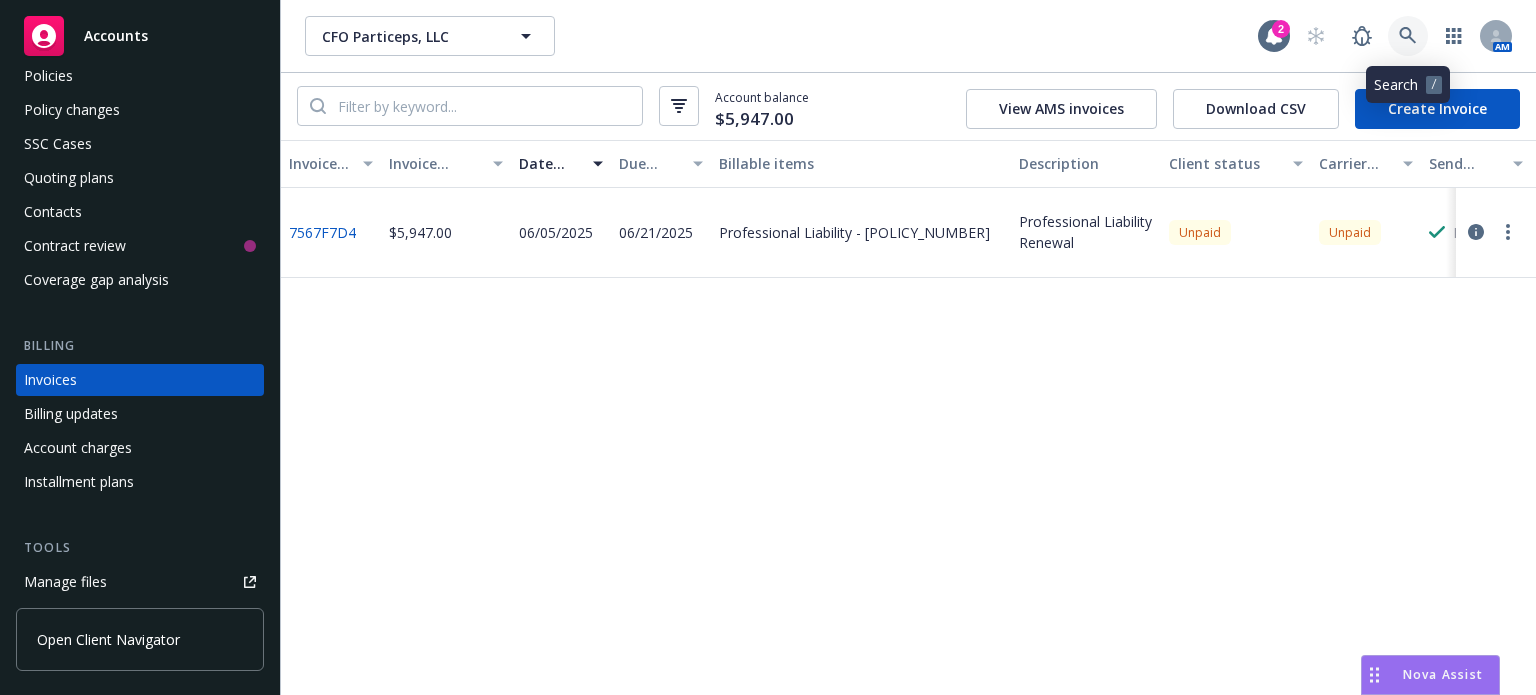 click 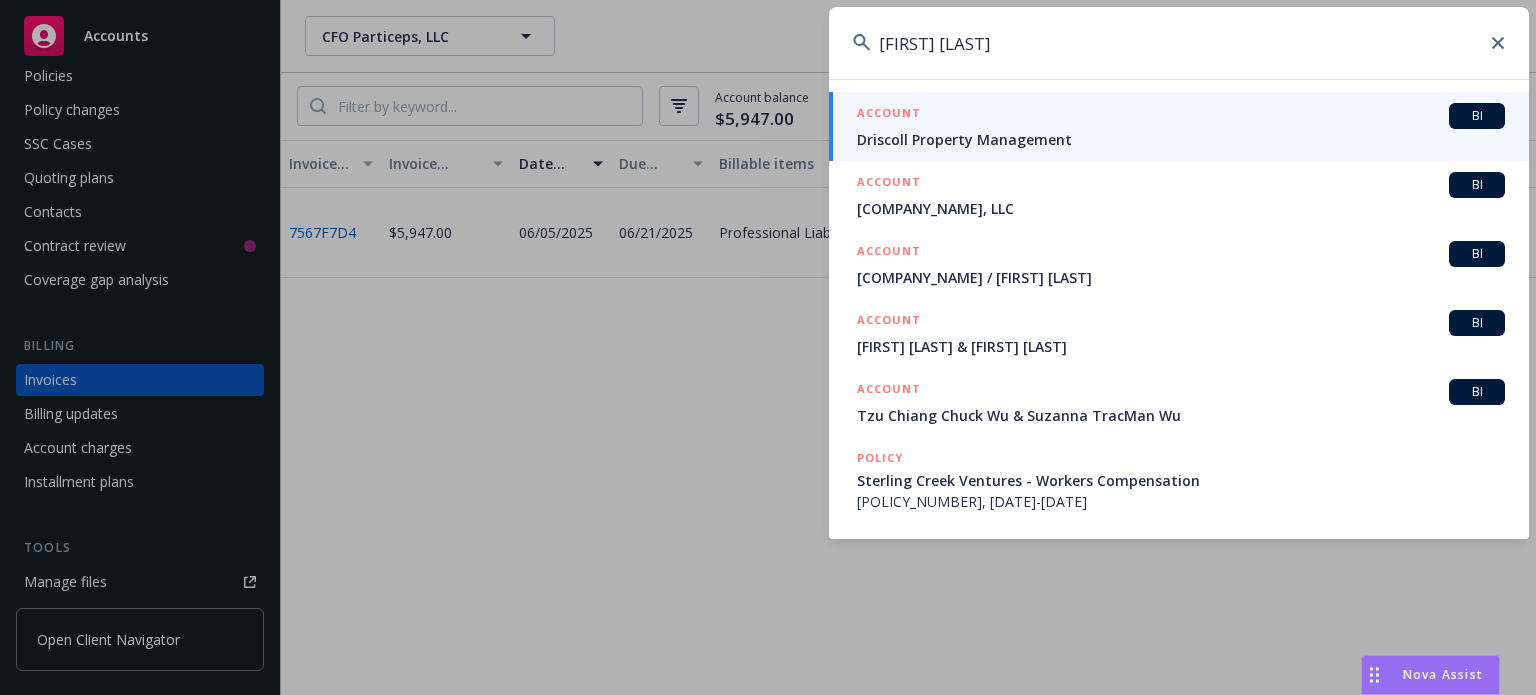 type on "[FIRST] [LAST]" 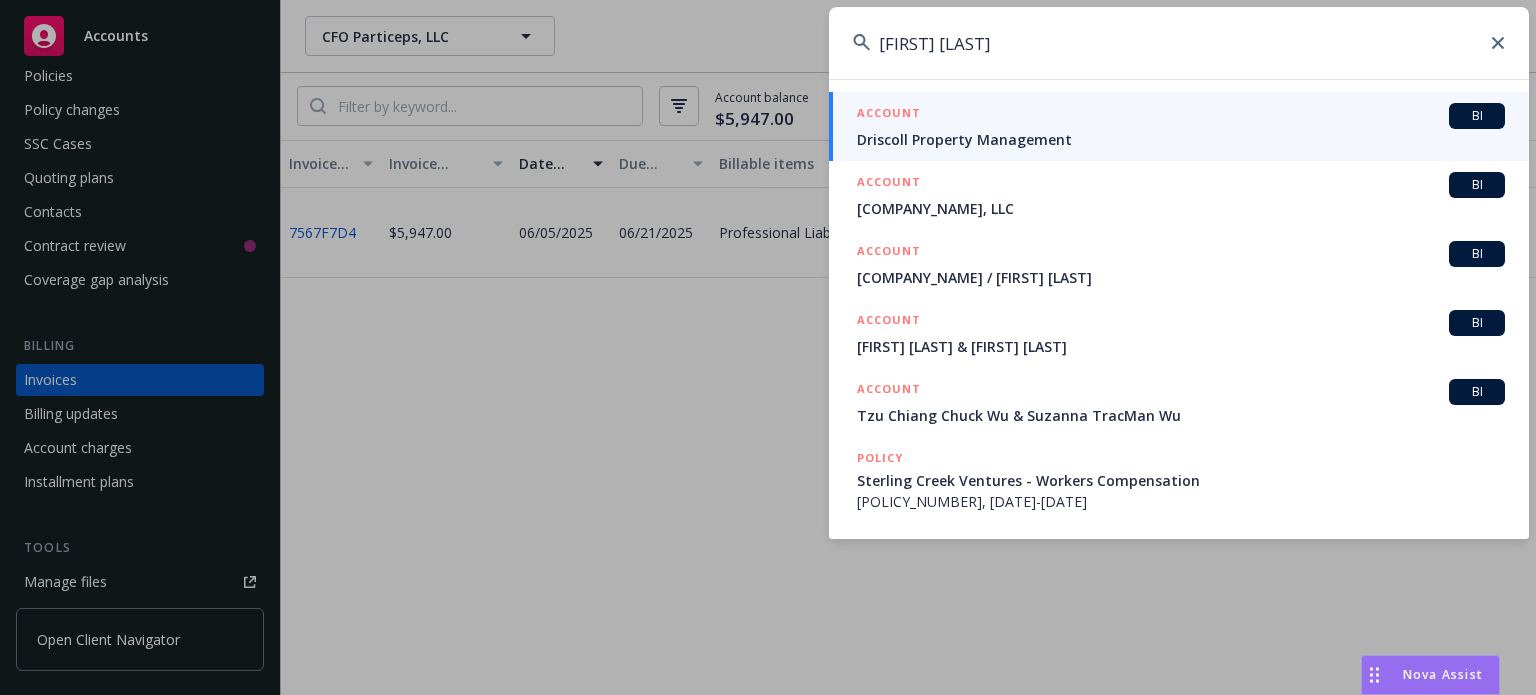 click on "Driscoll Property Management" at bounding box center [1181, 139] 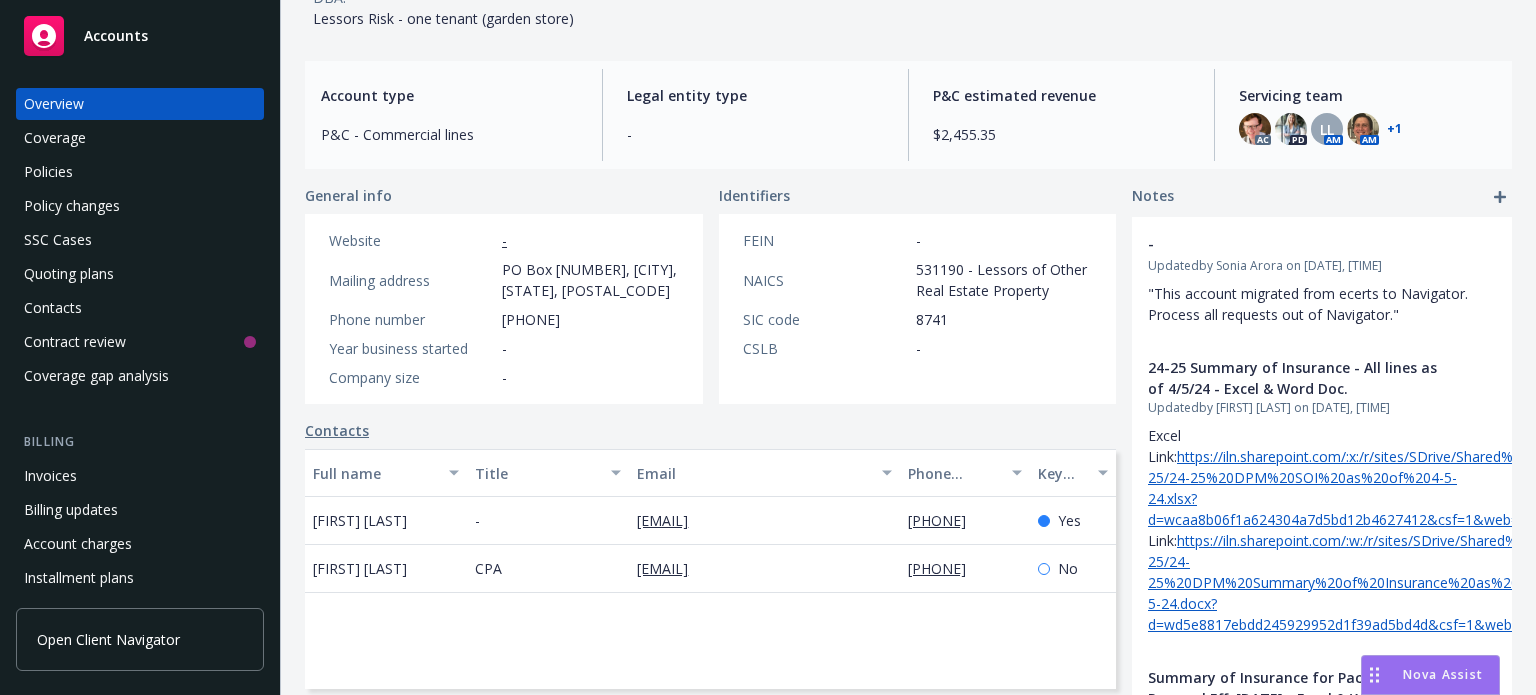 scroll, scrollTop: 151, scrollLeft: 0, axis: vertical 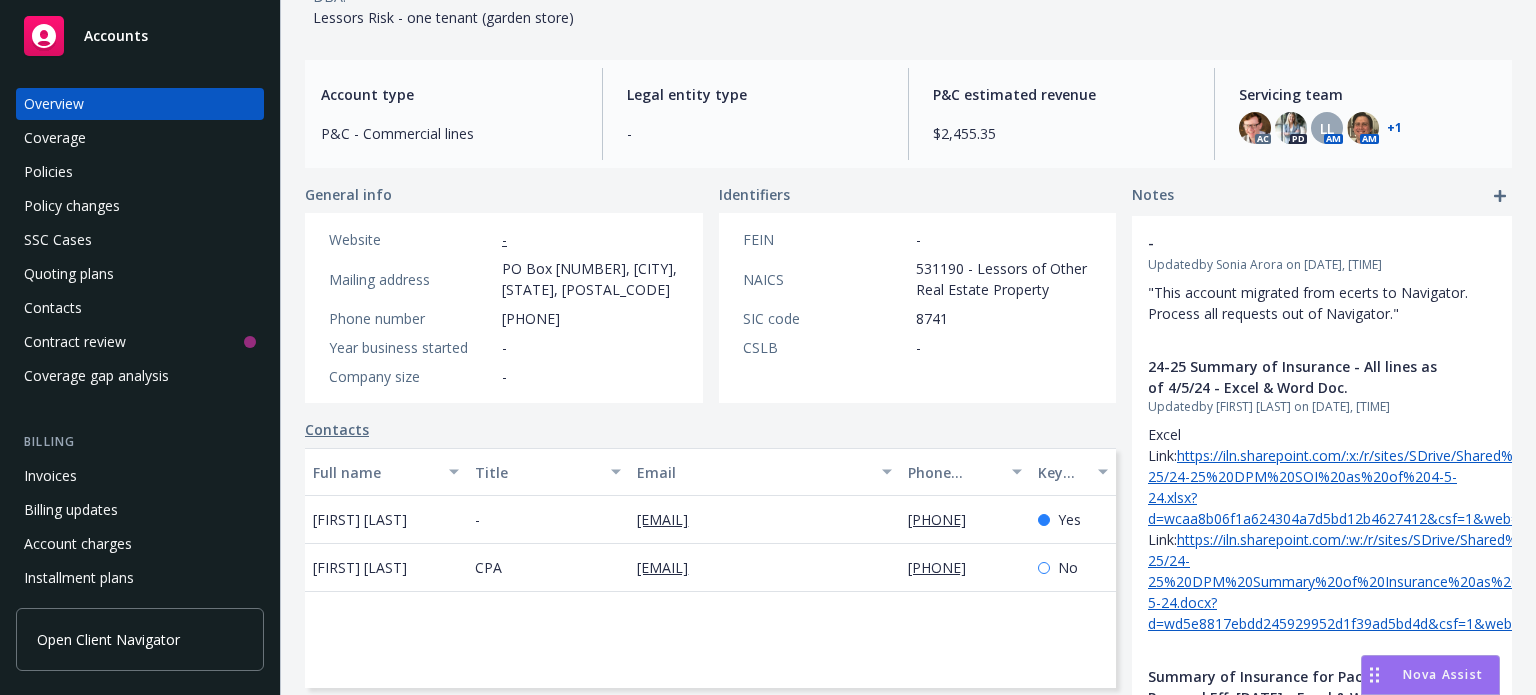 click on "Policies" at bounding box center [140, 172] 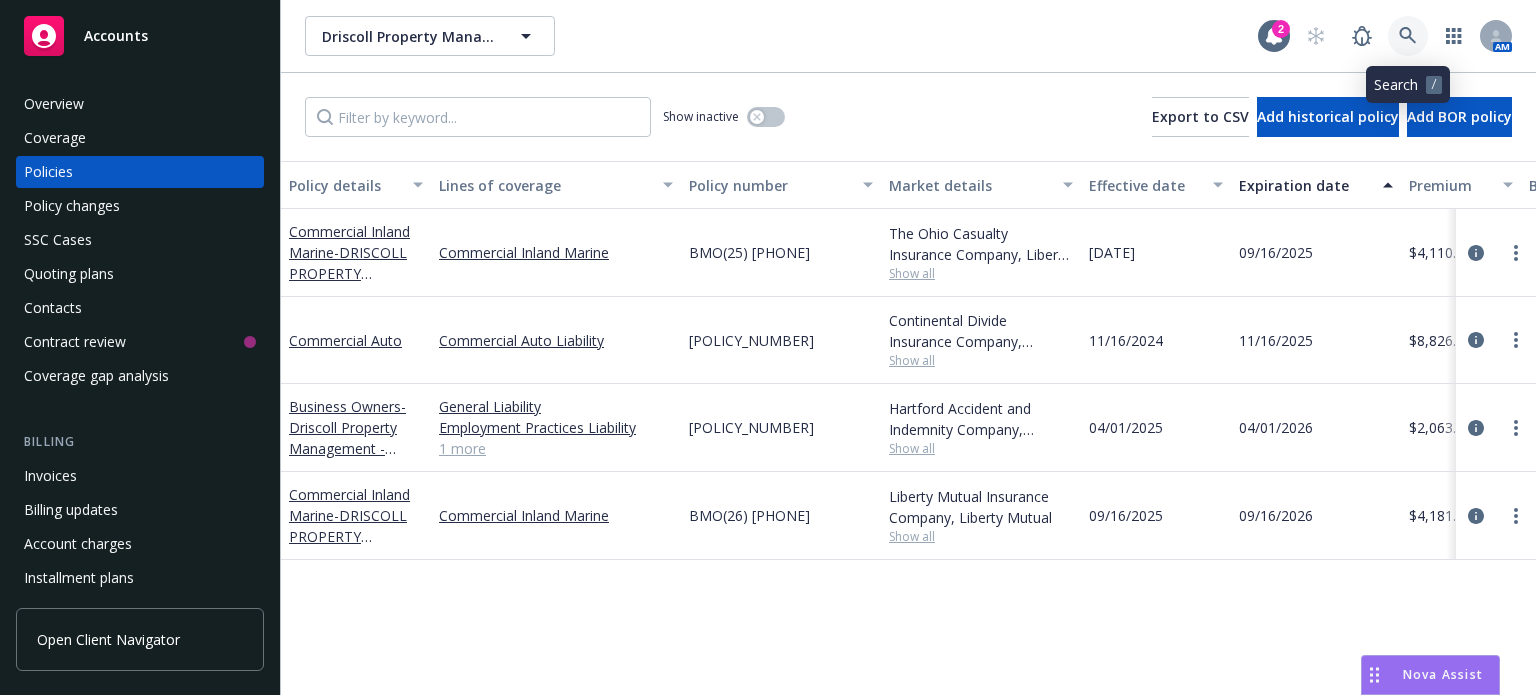 click 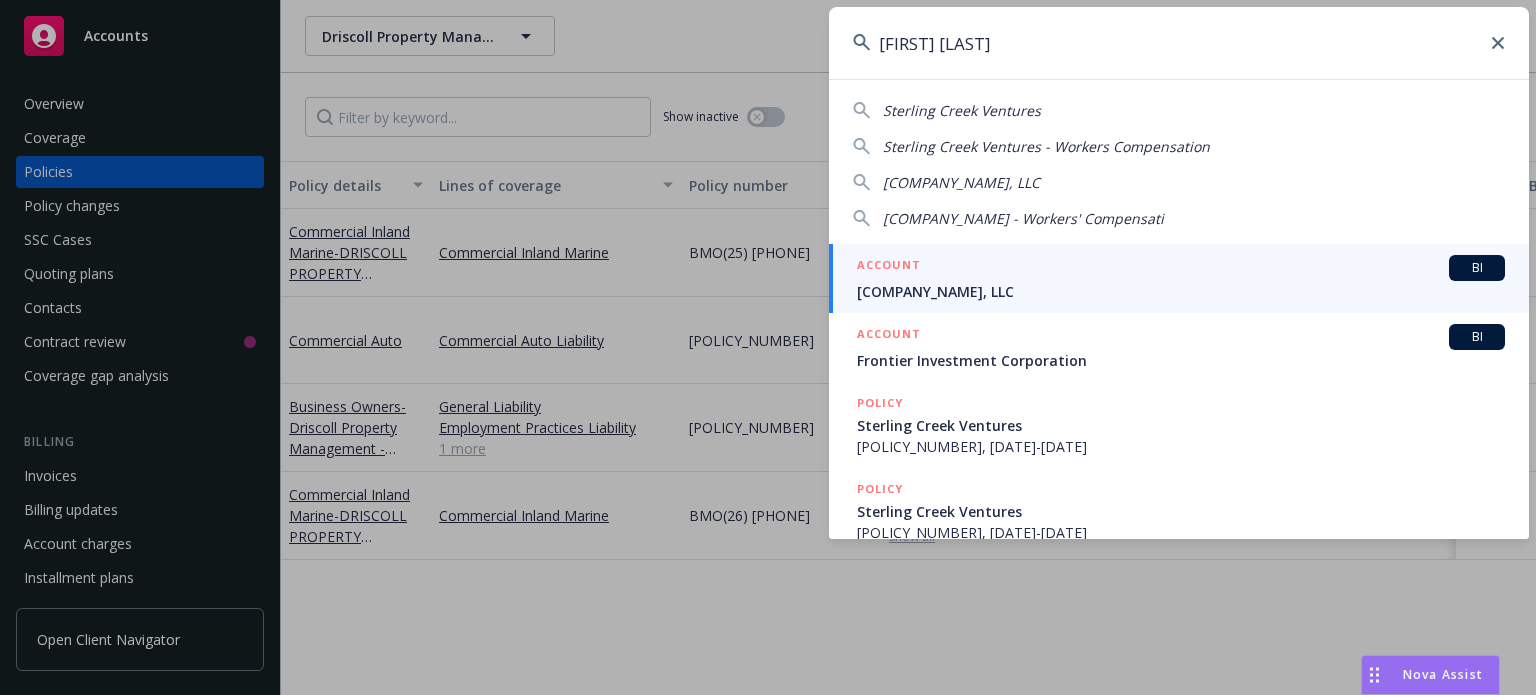 type on "[FIRST] [LAST]" 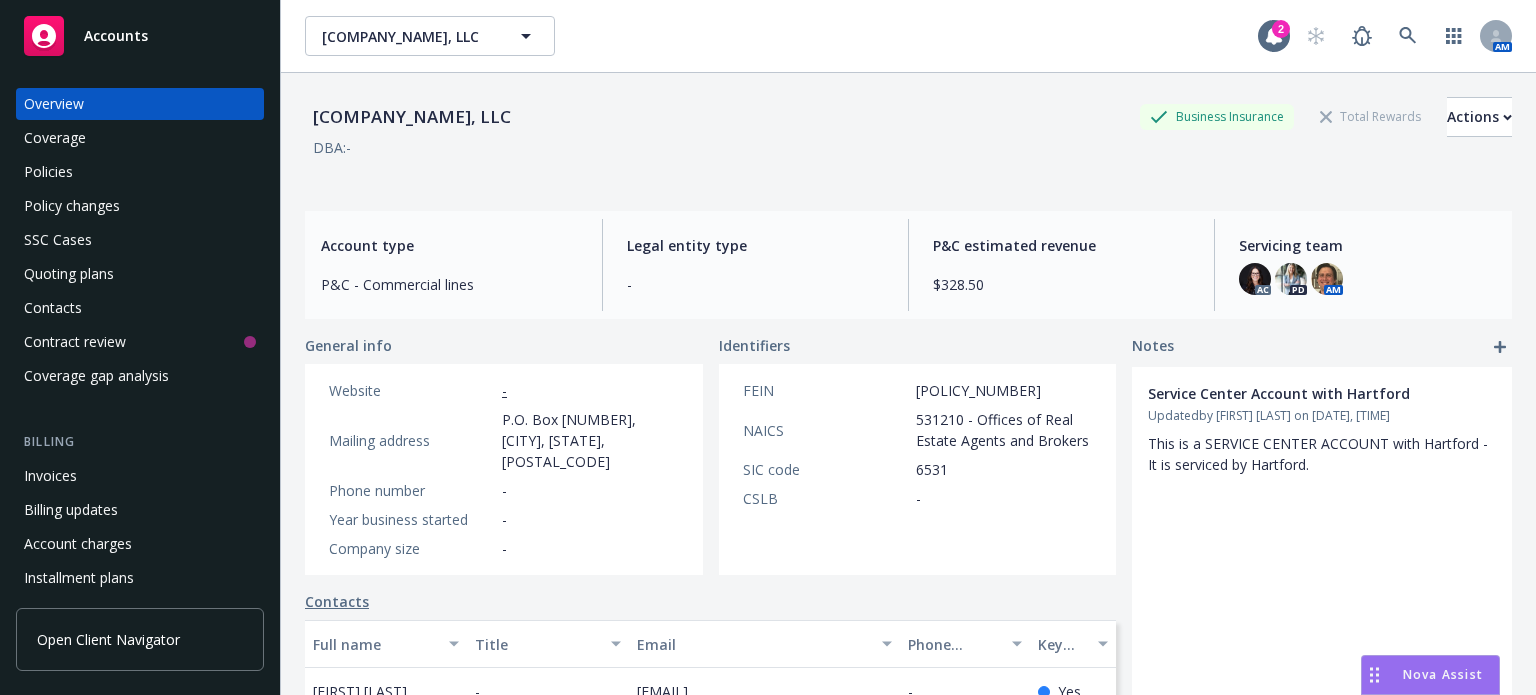 click on "Policies" at bounding box center (140, 172) 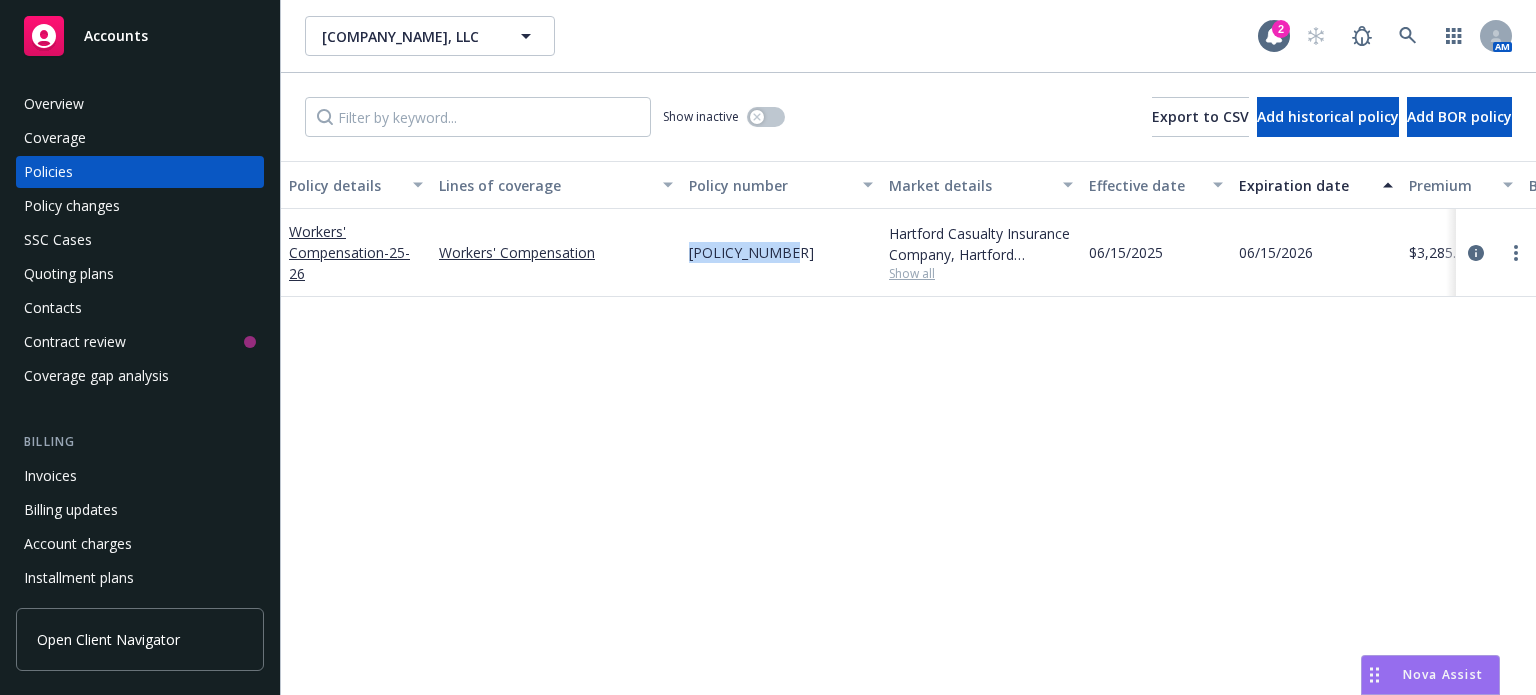 drag, startPoint x: 790, startPoint y: 251, endPoint x: 692, endPoint y: 266, distance: 99.14131 